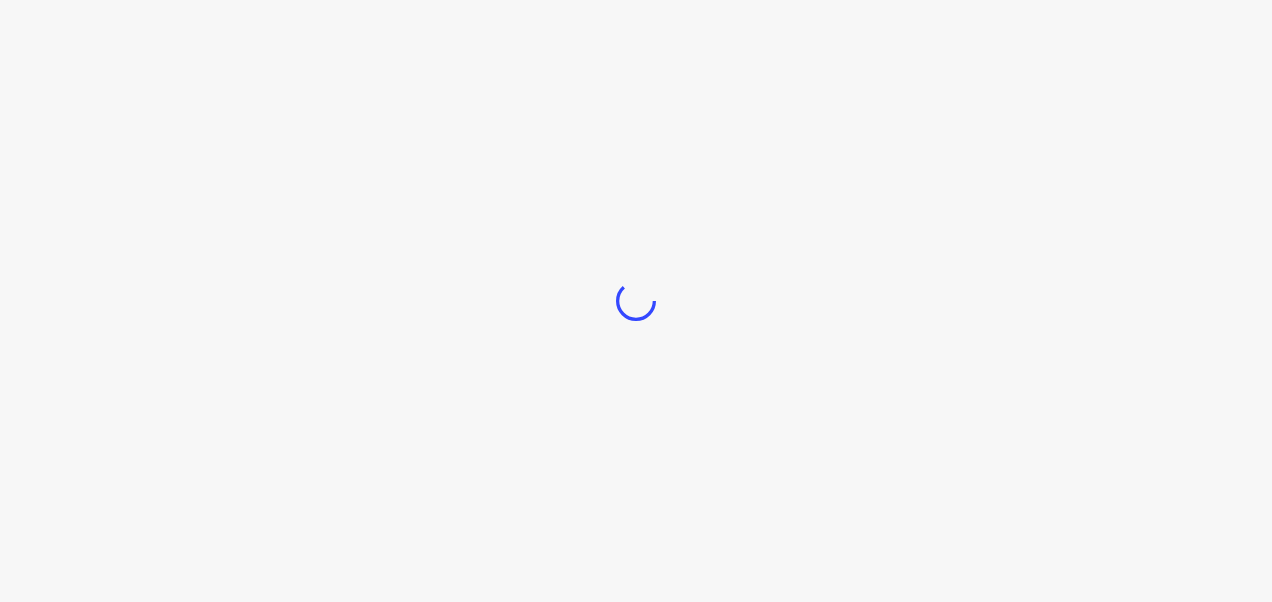 scroll, scrollTop: 0, scrollLeft: 0, axis: both 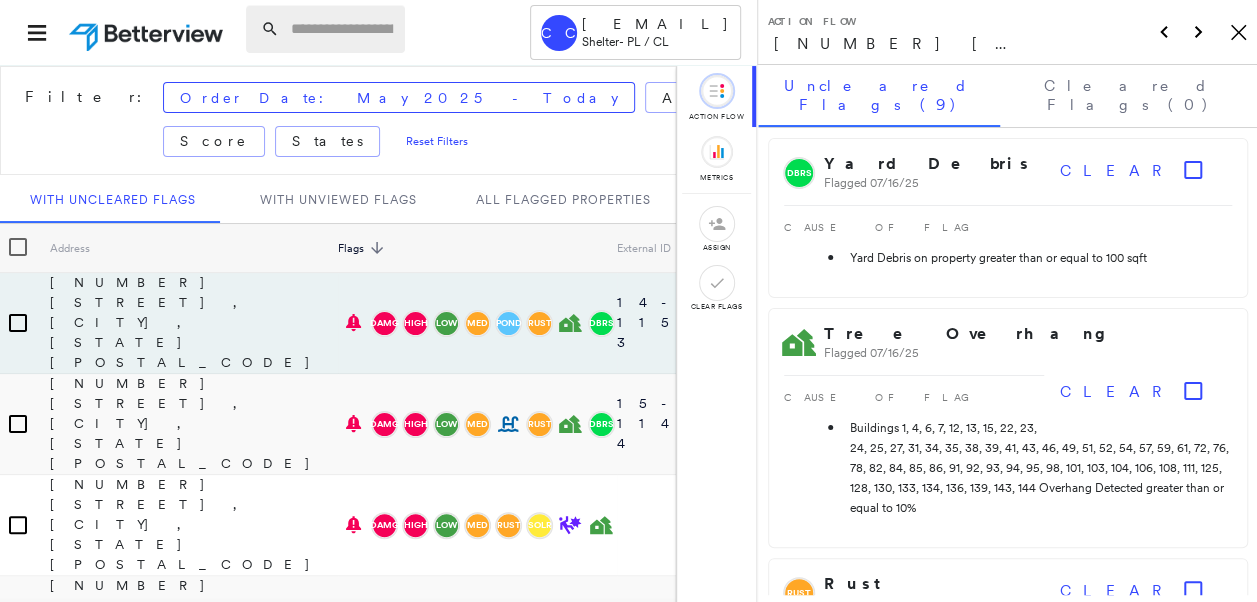 click at bounding box center (342, 29) 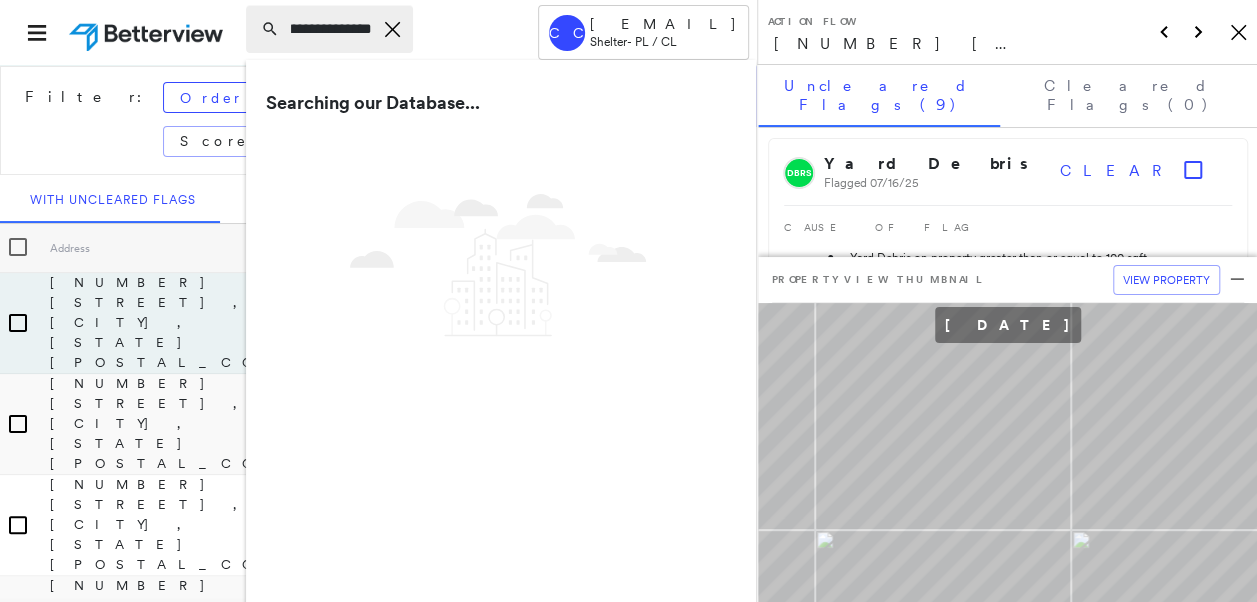 scroll, scrollTop: 0, scrollLeft: 96, axis: horizontal 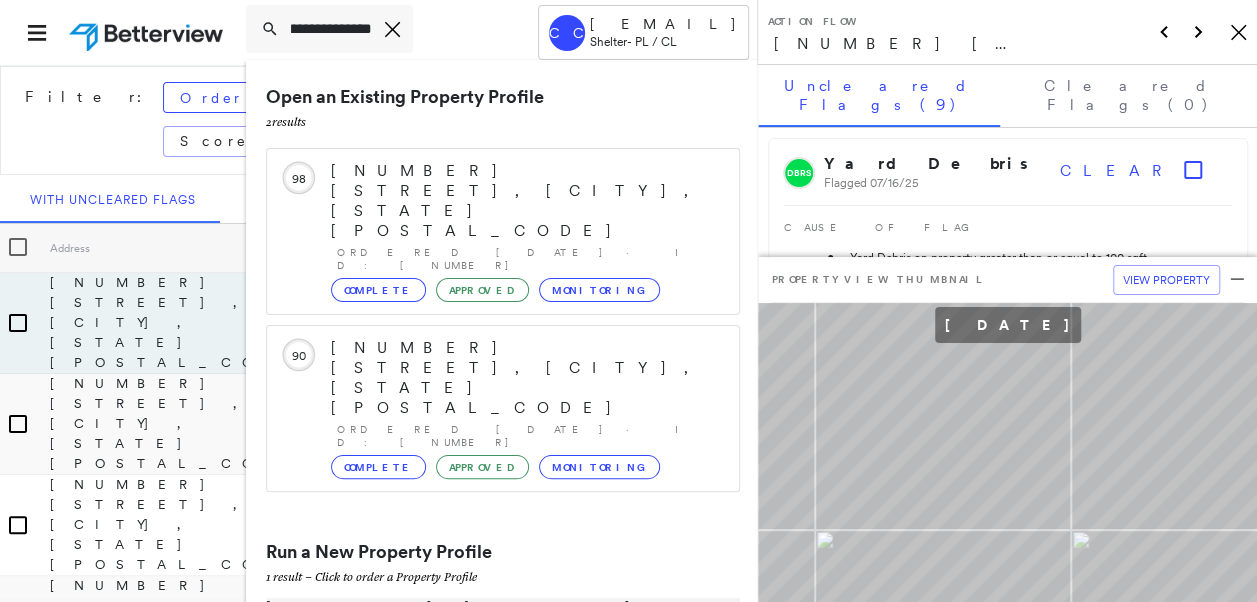 type on "**********" 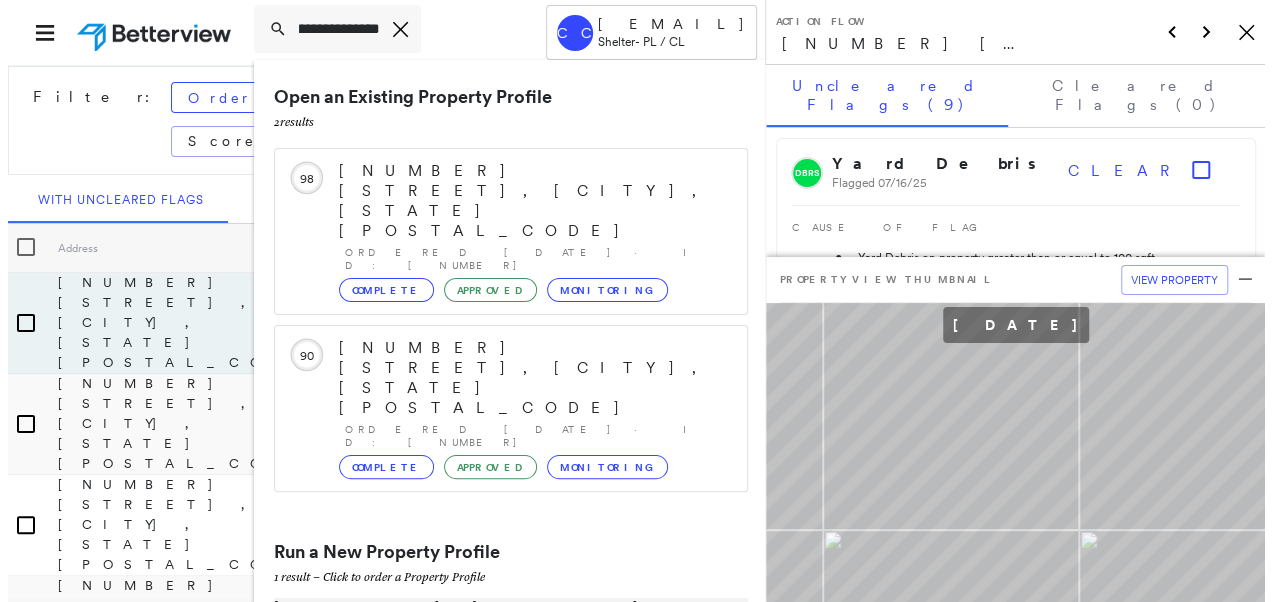 scroll, scrollTop: 0, scrollLeft: 0, axis: both 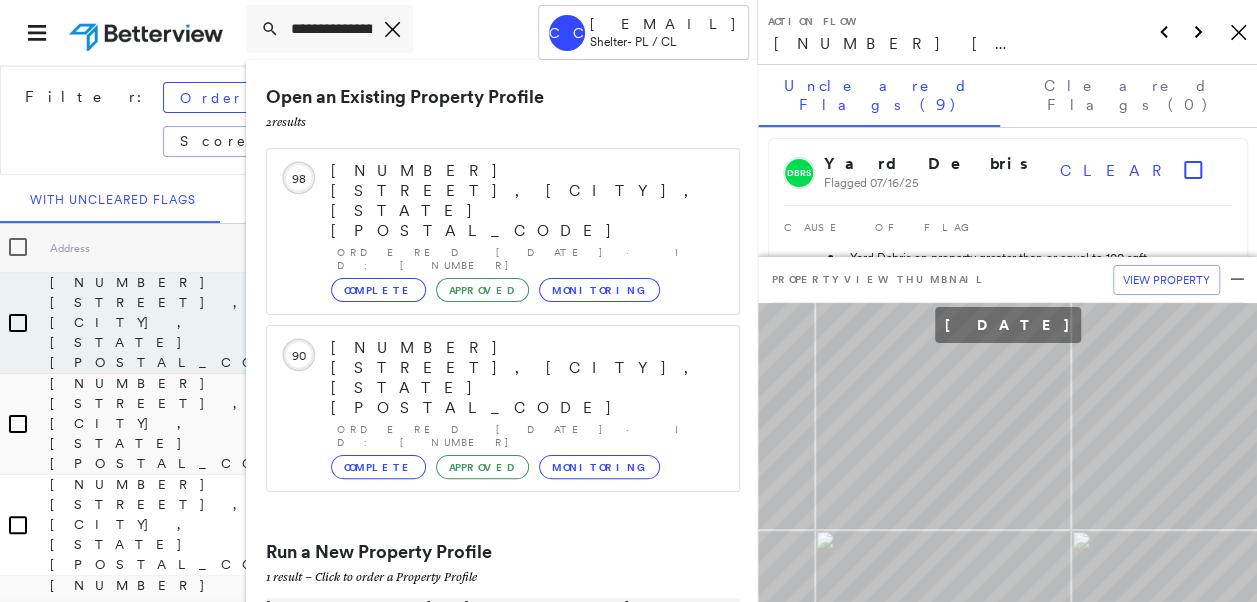 click on "[NUMBER] [STREET], [CITY], [STATE] [POSTAL_CODE]" at bounding box center [491, 628] 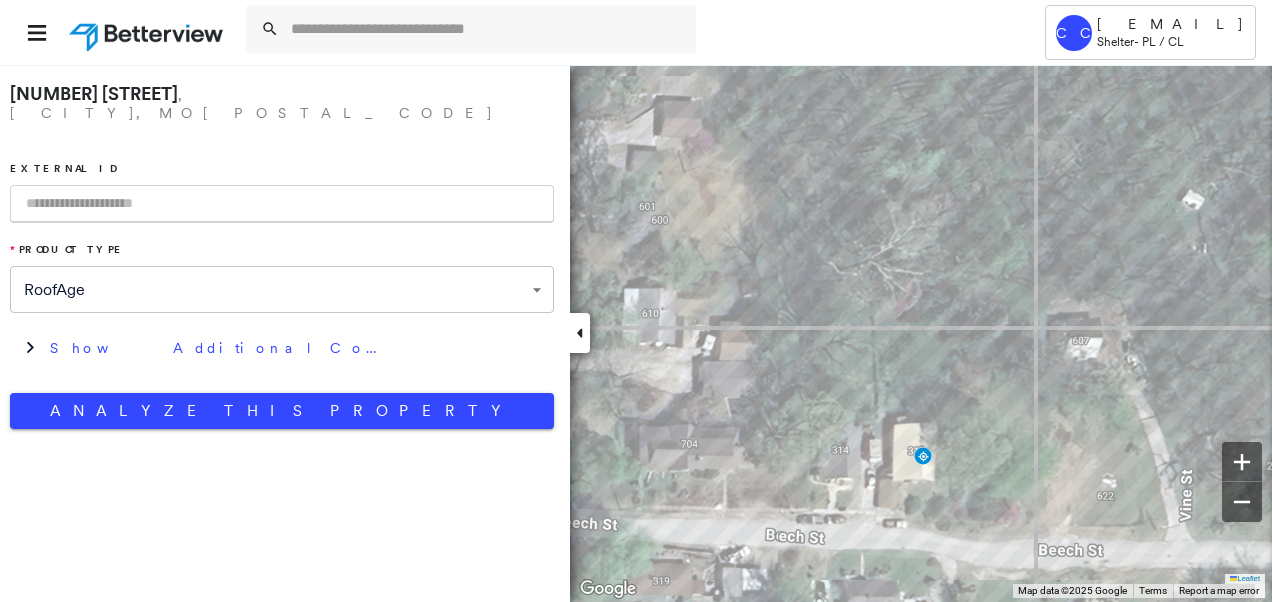 click at bounding box center [282, 204] 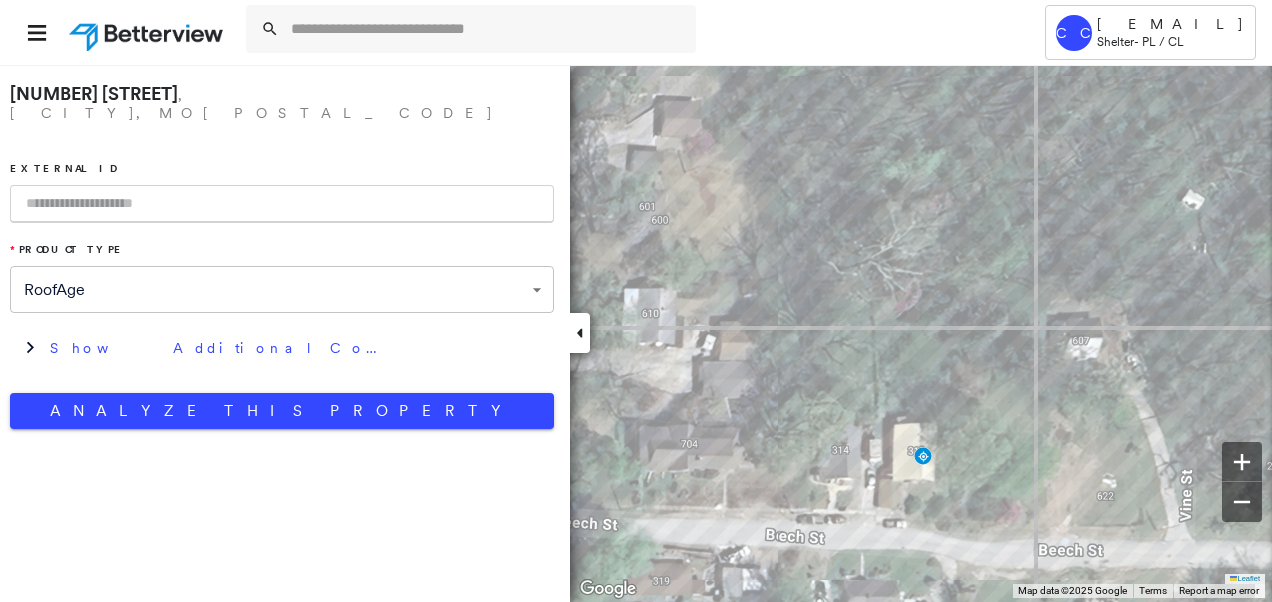 paste on "**********" 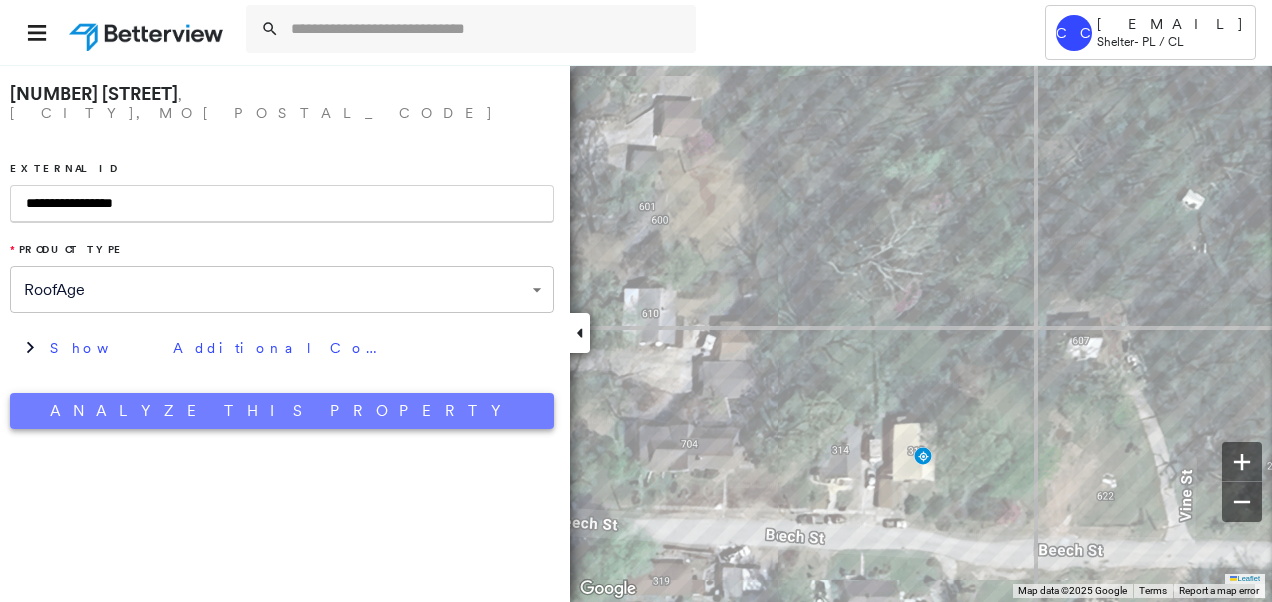 type on "**********" 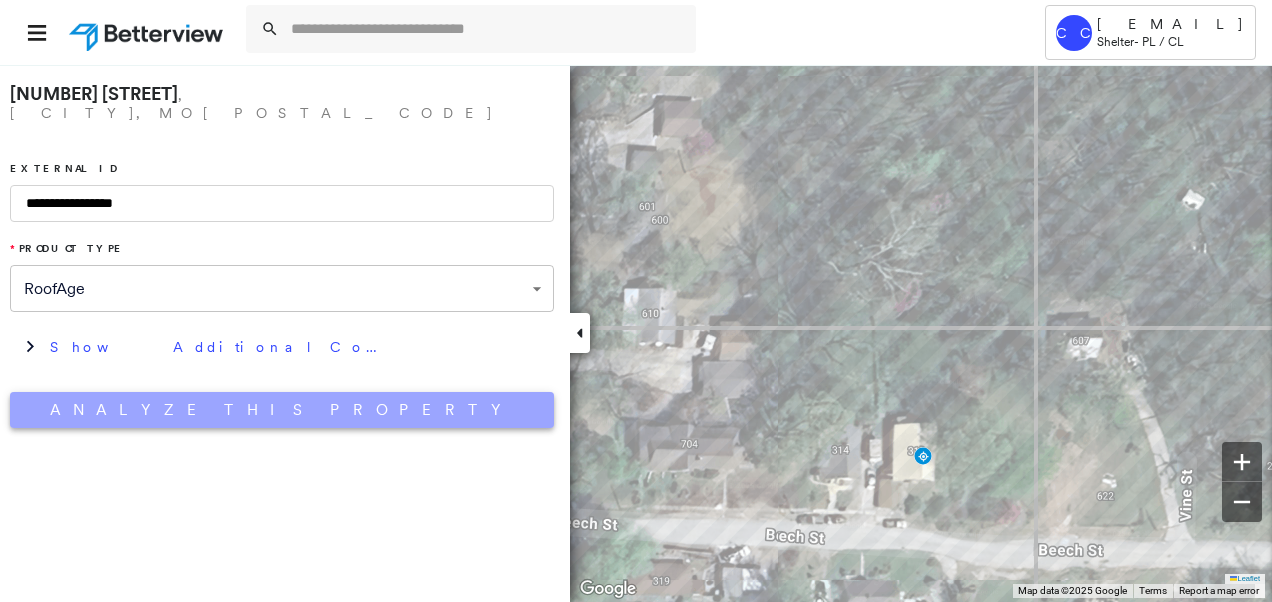 click on "Analyze This Property" at bounding box center [282, 410] 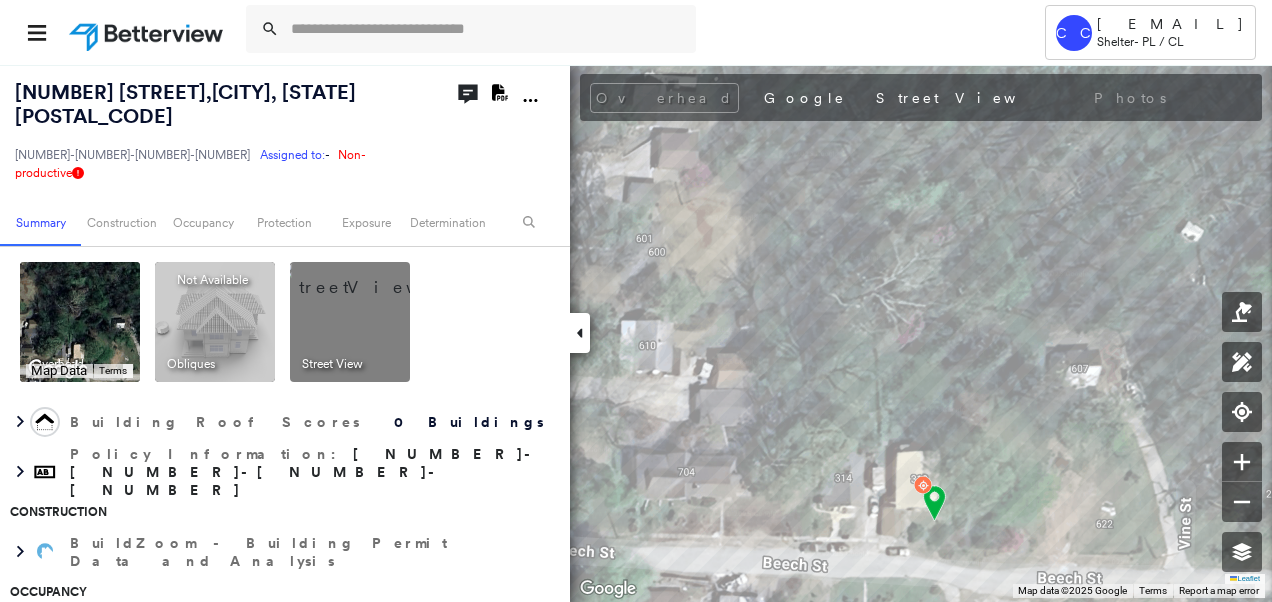 click at bounding box center [374, 277] 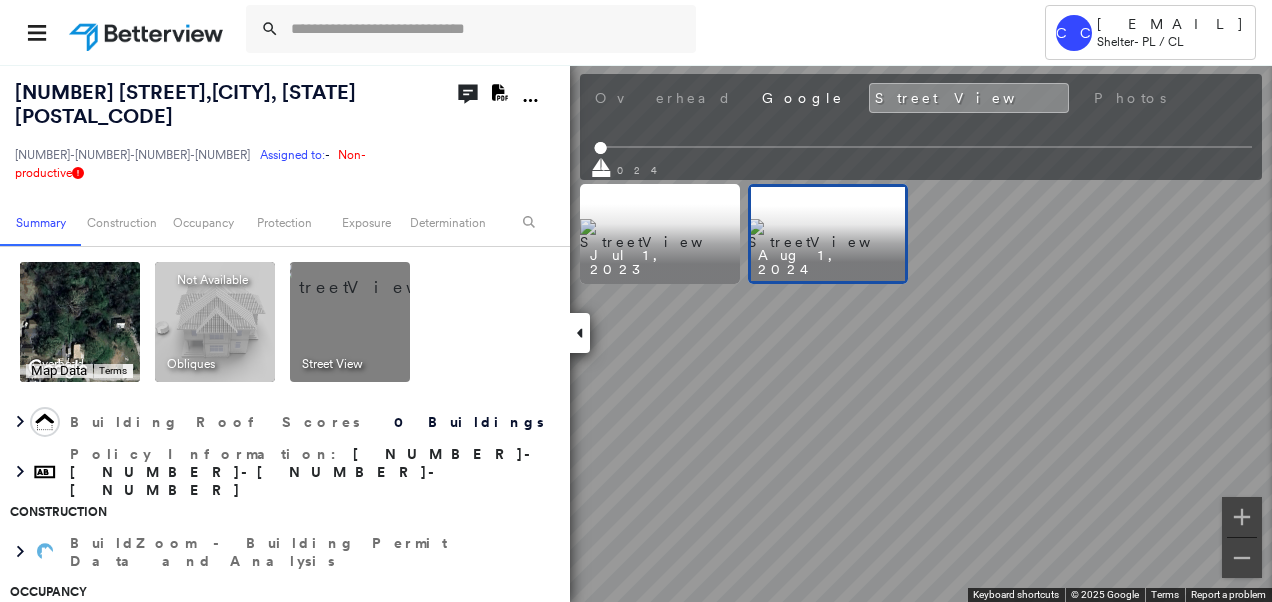 click on "Overhead Google Street View Photos" at bounding box center (921, 97) 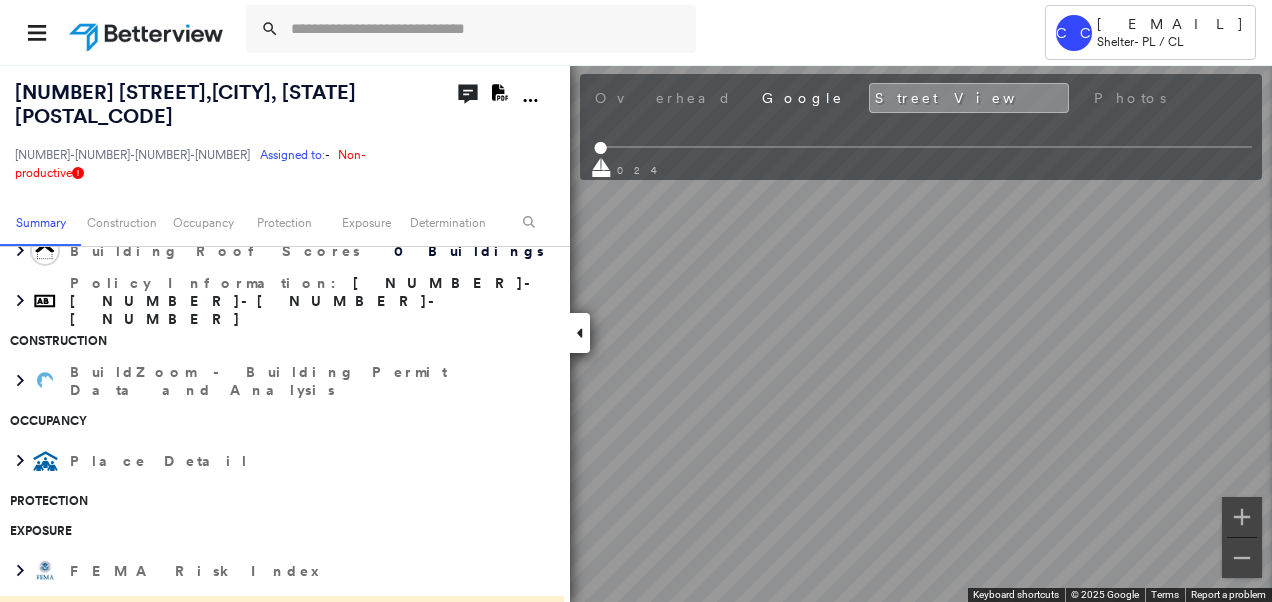 scroll, scrollTop: 200, scrollLeft: 0, axis: vertical 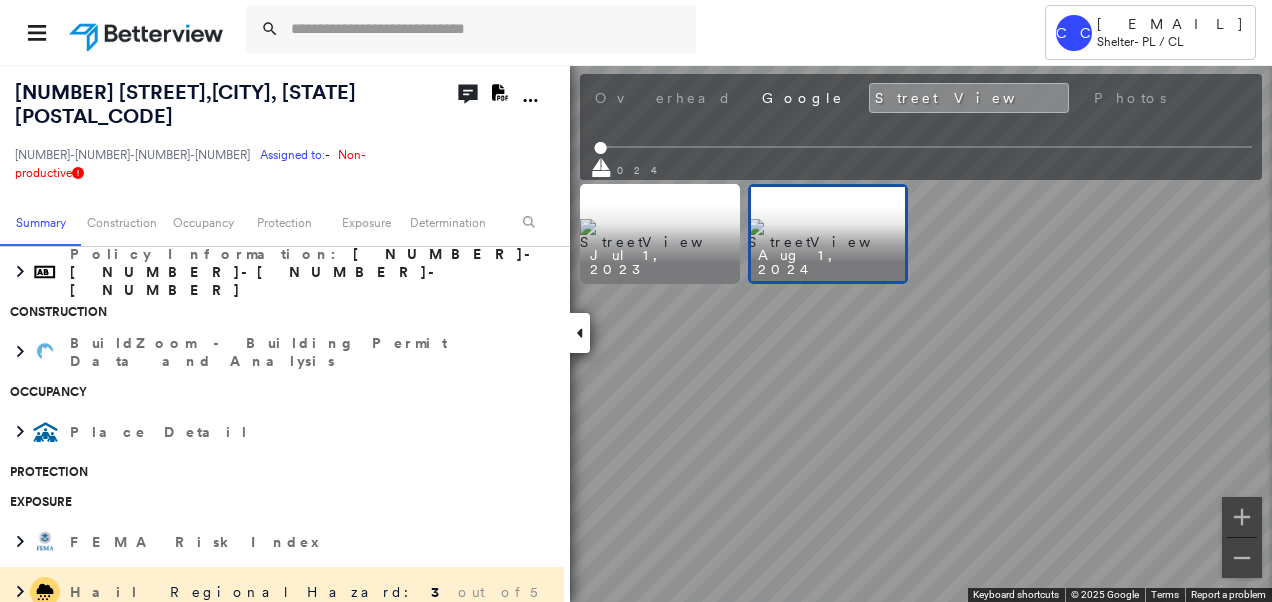 click at bounding box center (828, 234) 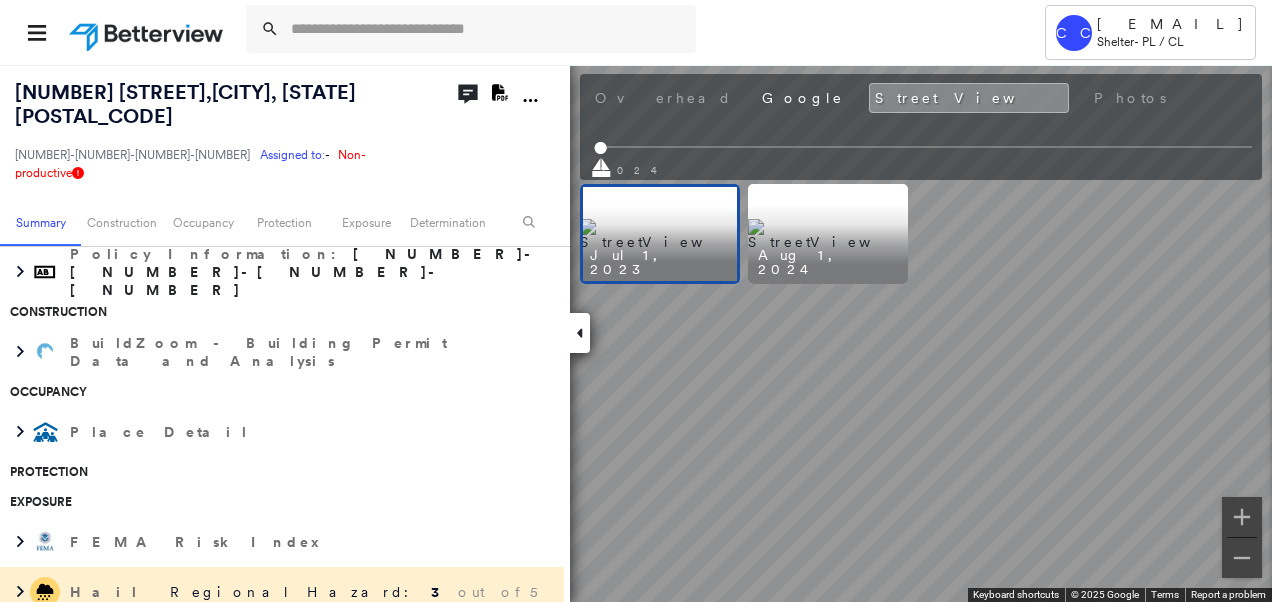 click at bounding box center (828, 234) 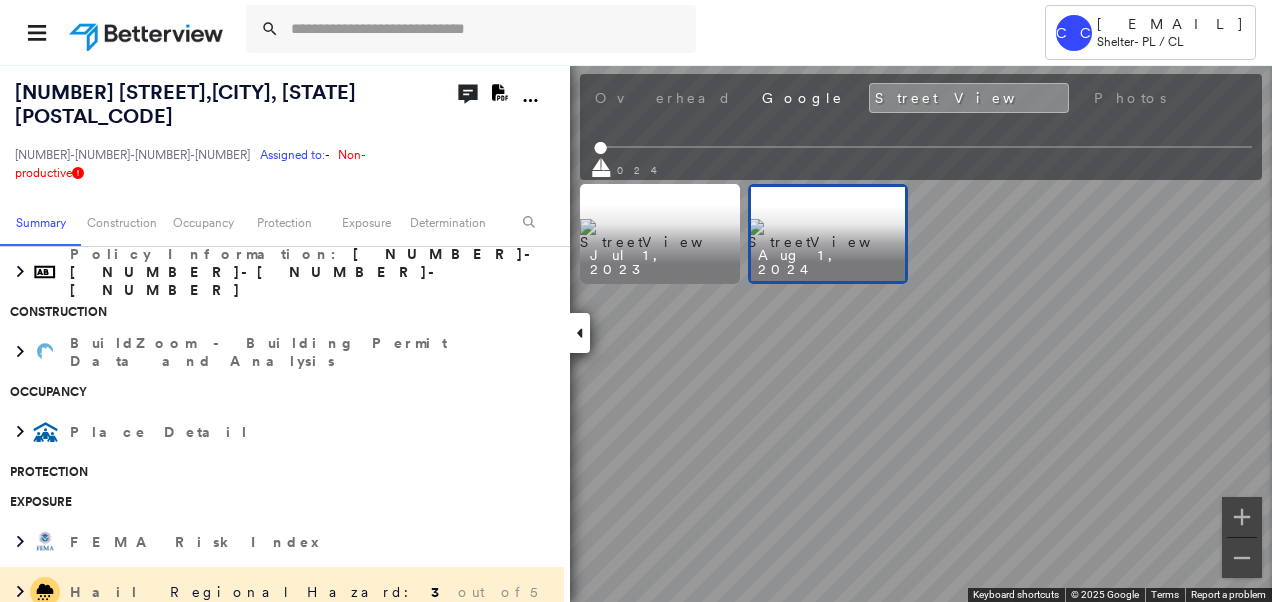 click on "Map data ©[YEAR] Google Map data ©[YEAR] Google 50 m  Click to toggle between metric and imperial units Terms To navigate, press the arrow keys. Keyboard shortcuts Map Data Map data ©[YEAR] Imagery ©[YEAR] Airbus, Maxar Technologies Map data ©[YEAR] Imagery ©[YEAR] Airbus, Maxar Technologies 50 m  Click to toggle between metric and imperial units Terms To navigate, press the arrow keys. Obliques Not Available ; Street View Building Roof Scores 0 Buildings Policy Information :  [NUMBER]-[NUMBER]-[NUMBER]-[NUMBER] Construction BuildZoom - Building Permit Data and Analysis Occupancy Place Detail Protection Exposure FEMA Risk Index Hail Regional Hazard: 3   out of  5 Wildfire Additional Perils Determination Action Taken New Entry History Quote/New Business General" at bounding box center [636, 333] 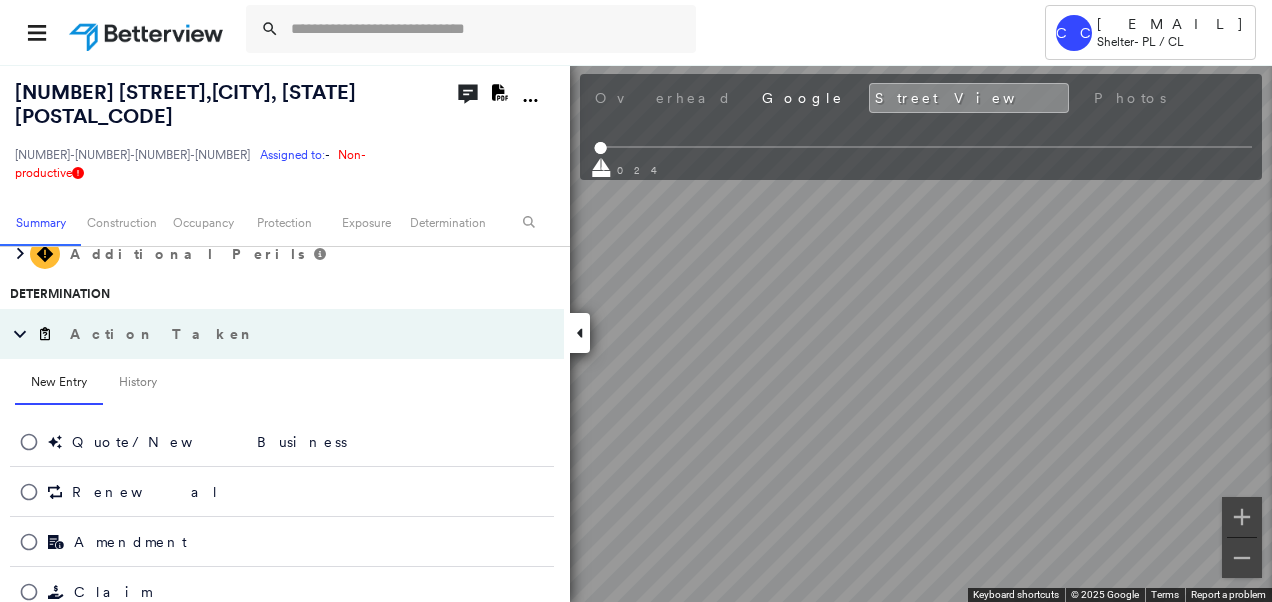 scroll, scrollTop: 668, scrollLeft: 0, axis: vertical 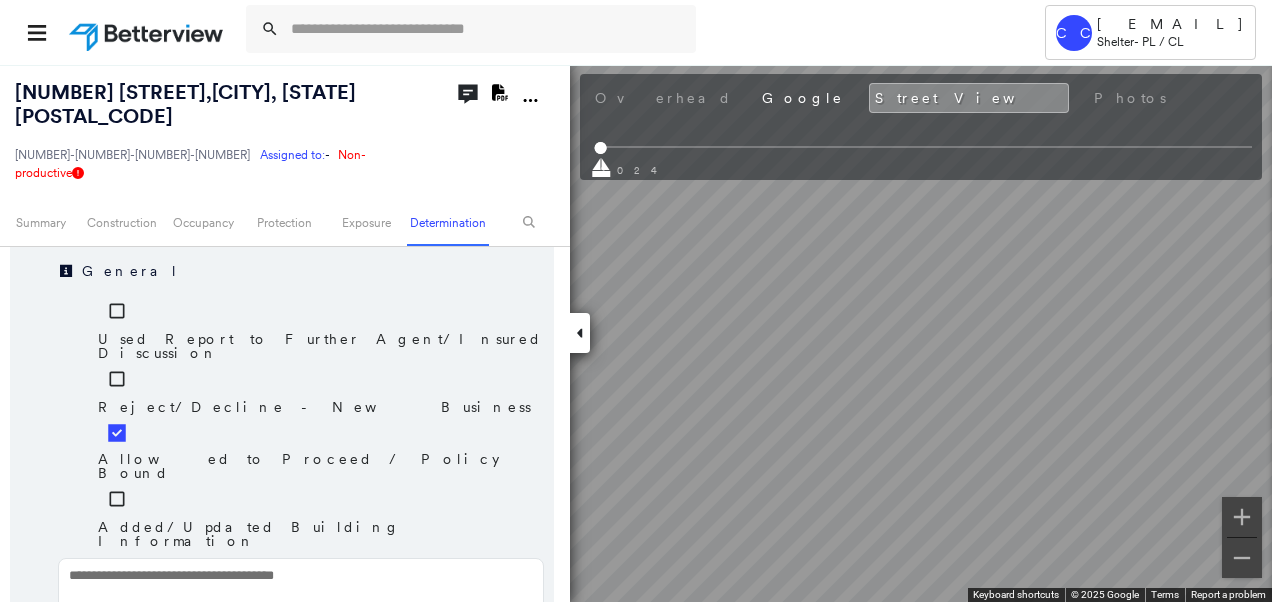 click on "Save" at bounding box center [447, 671] 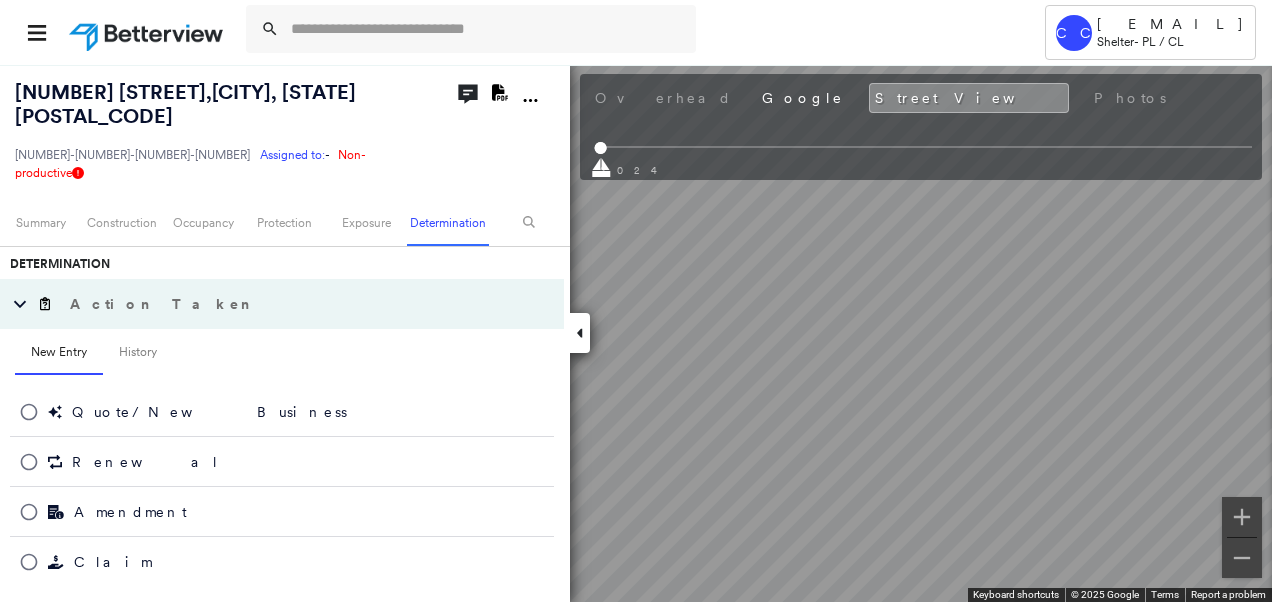 scroll, scrollTop: 668, scrollLeft: 0, axis: vertical 